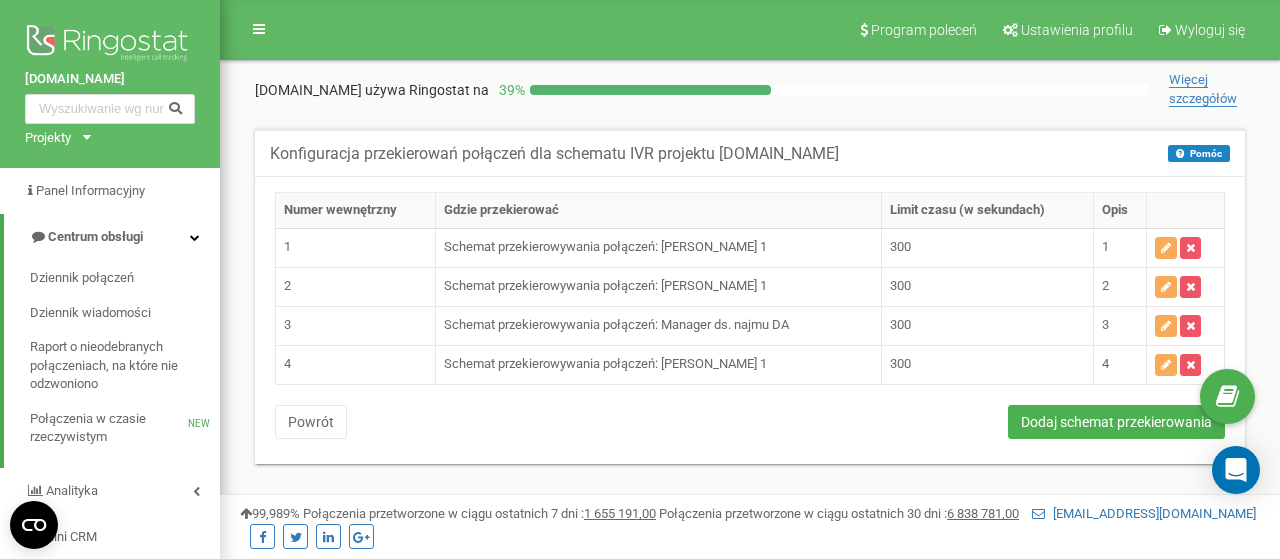 scroll, scrollTop: 0, scrollLeft: 0, axis: both 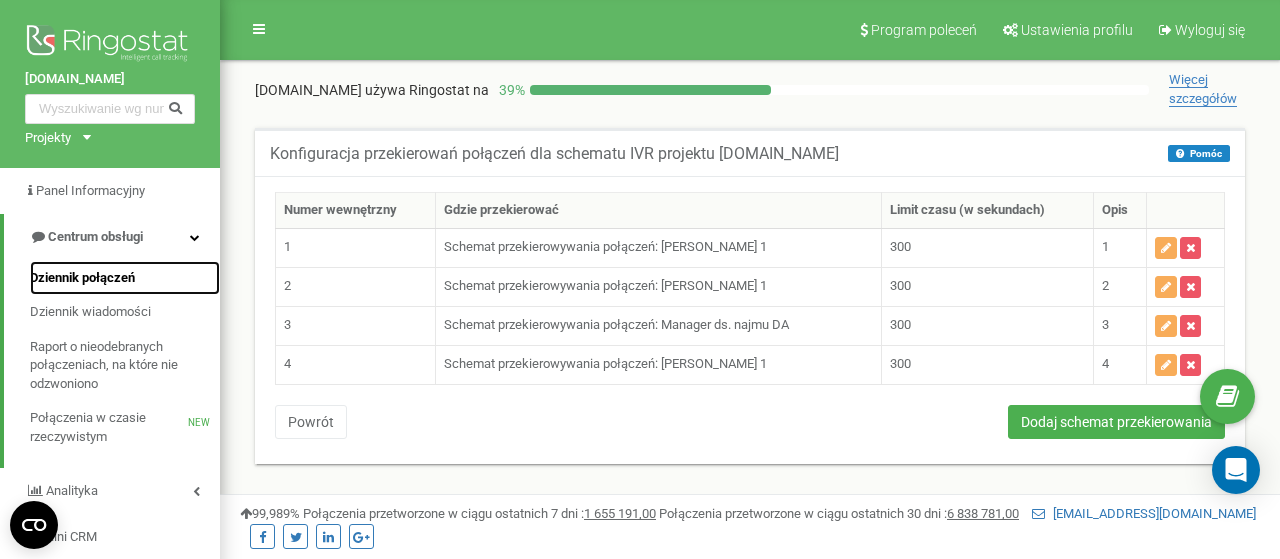 click on "Dziennik połączeń" at bounding box center (82, 278) 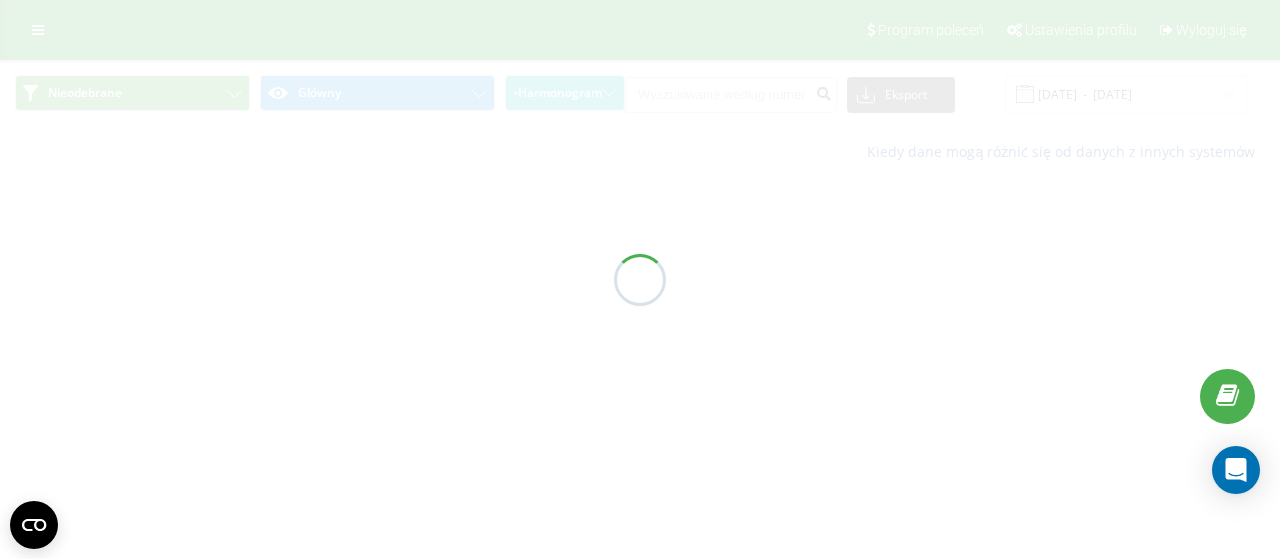 scroll, scrollTop: 0, scrollLeft: 0, axis: both 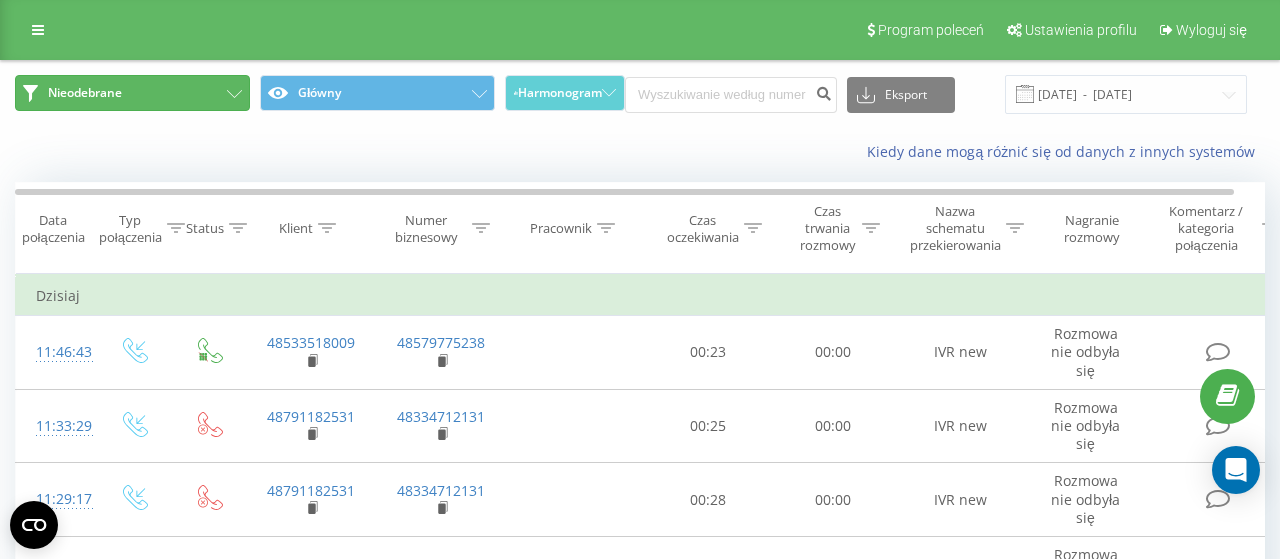 click 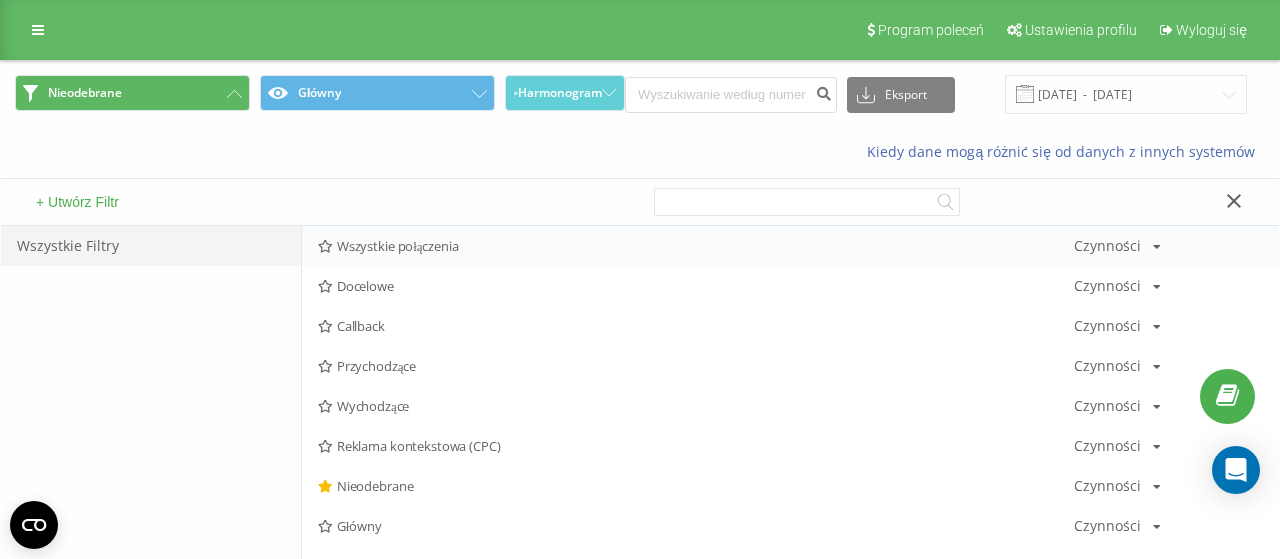 click on "Wszystkie połączenia Czynności Edytuj Kopiuj Usuń Domyślnie Udostępnij" at bounding box center [790, 246] 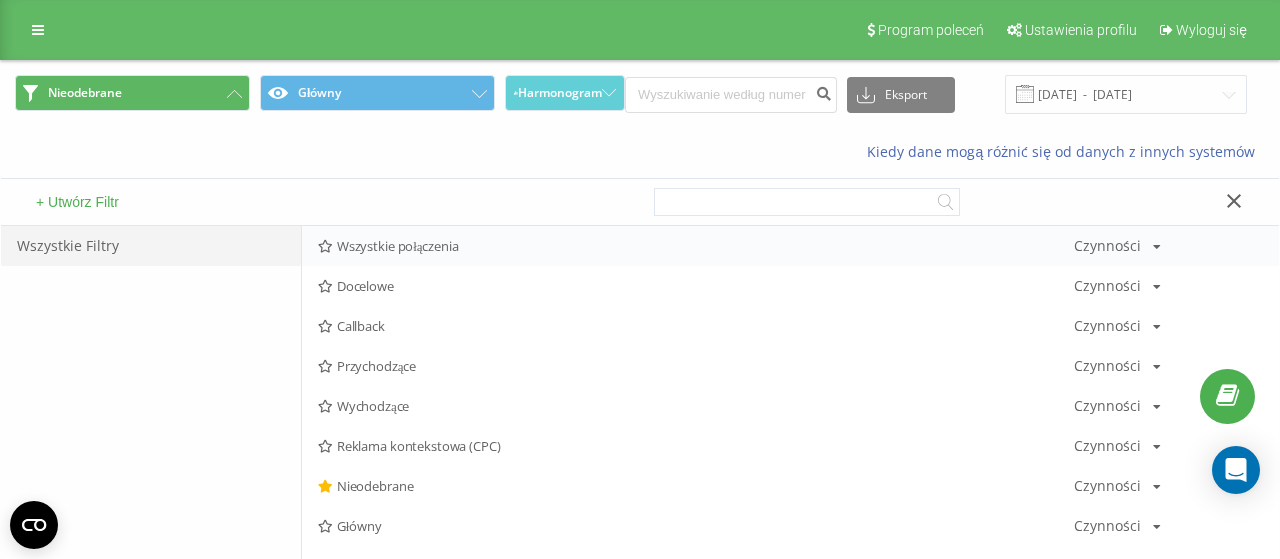 click on "Wszystkie połączenia" at bounding box center (696, 246) 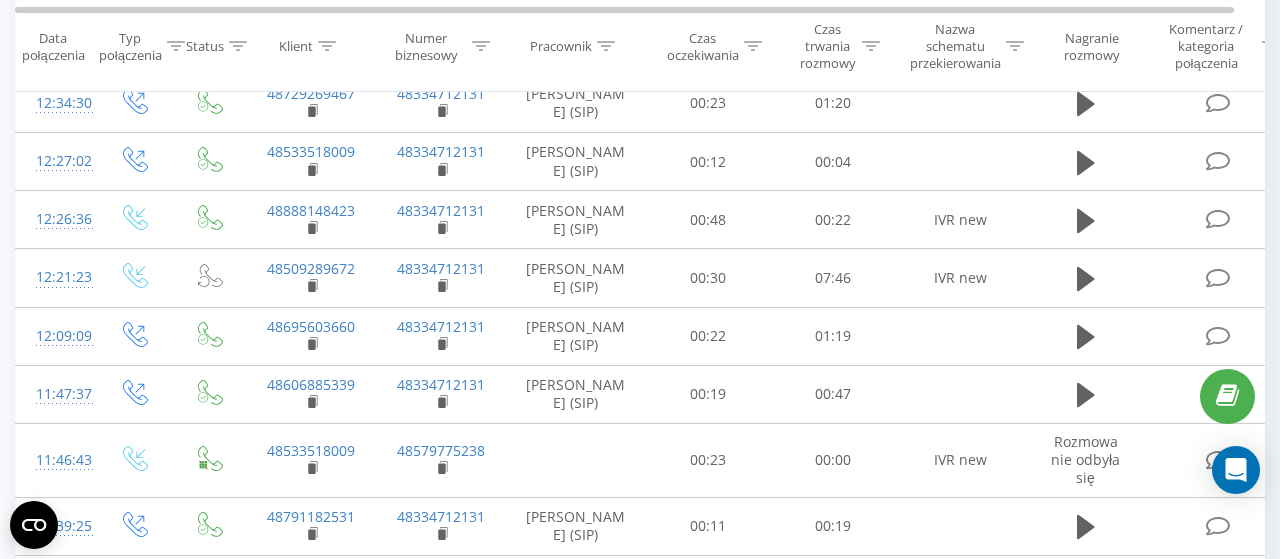 scroll, scrollTop: 0, scrollLeft: 0, axis: both 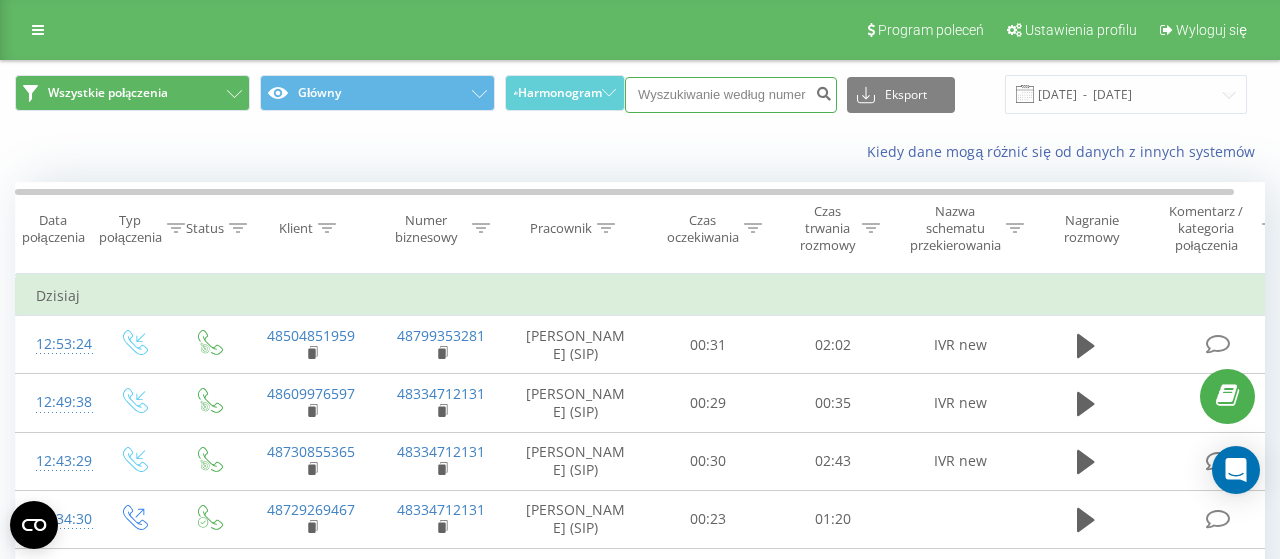 click at bounding box center (731, 95) 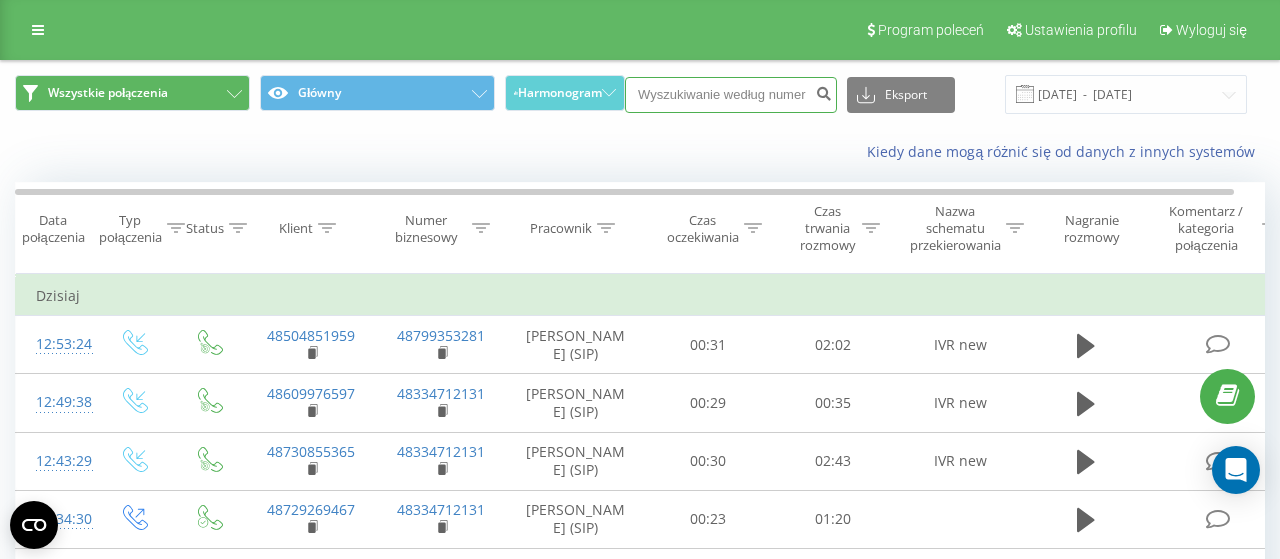 paste on "48 663919840" 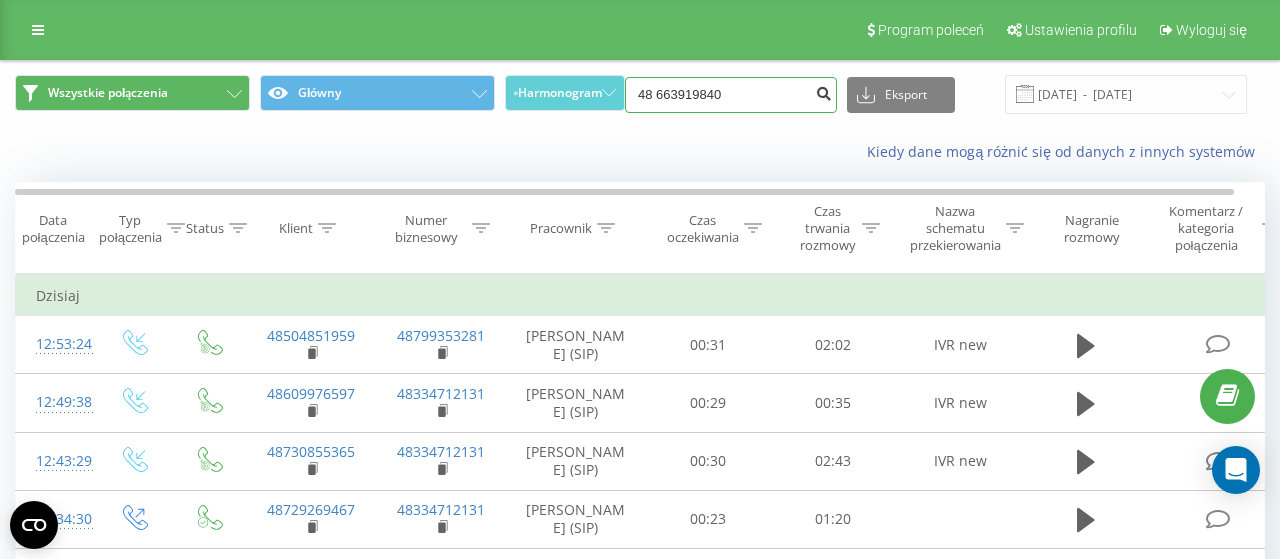 type on "48 663919840" 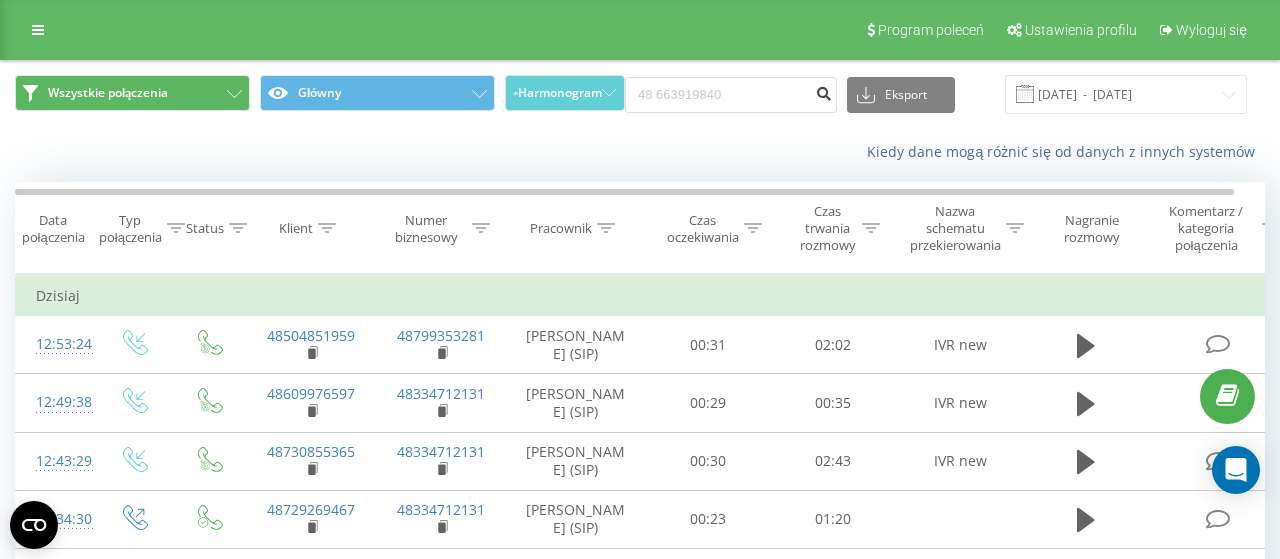 click at bounding box center (823, 91) 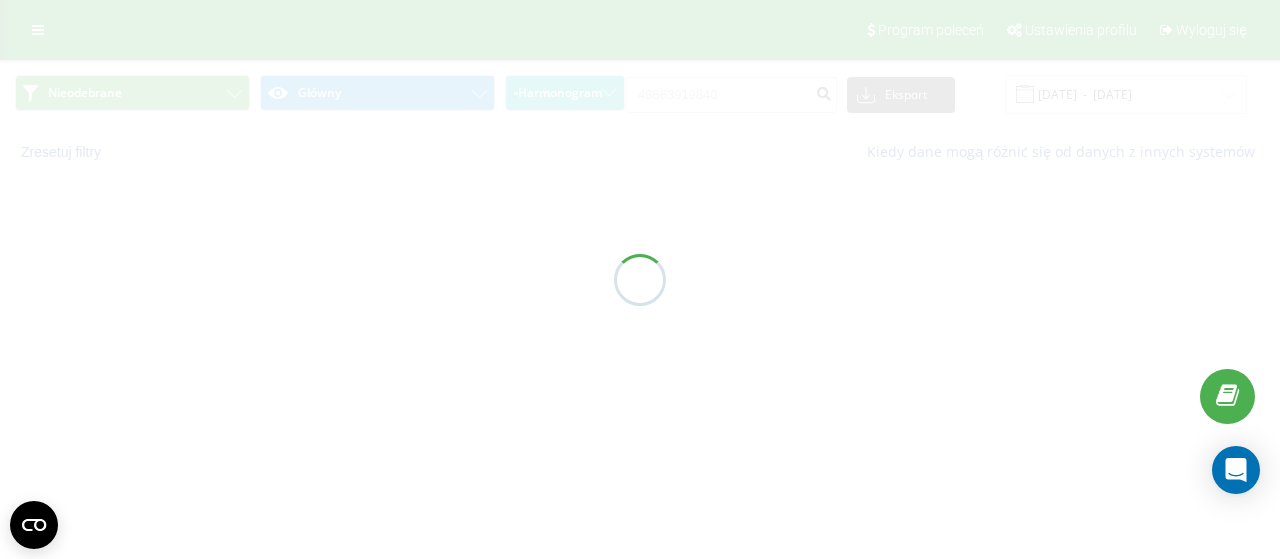scroll, scrollTop: 0, scrollLeft: 0, axis: both 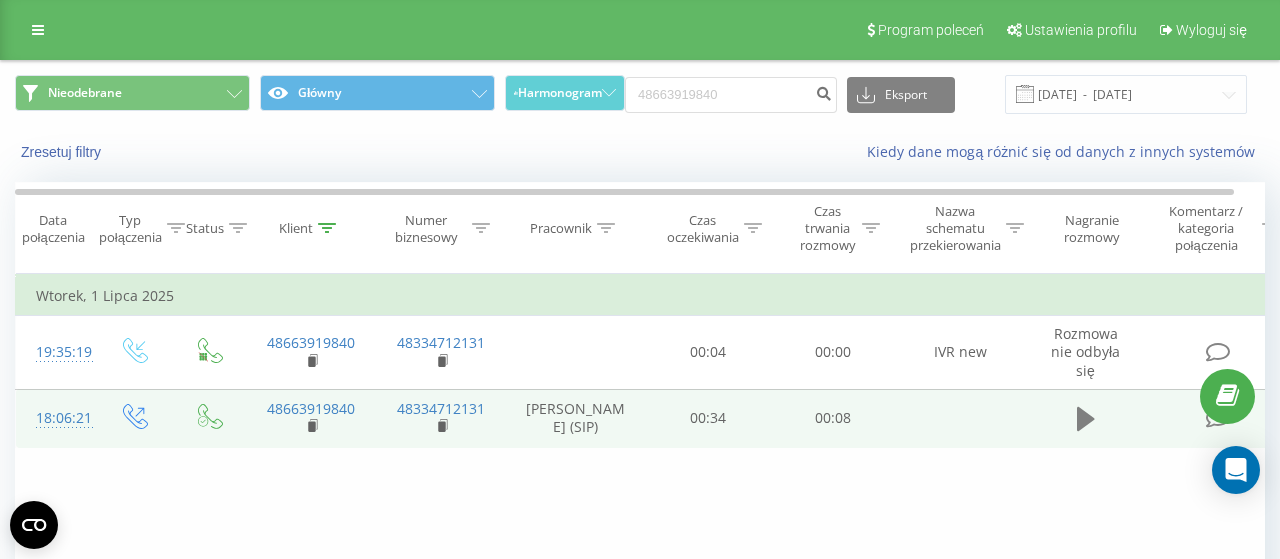 click 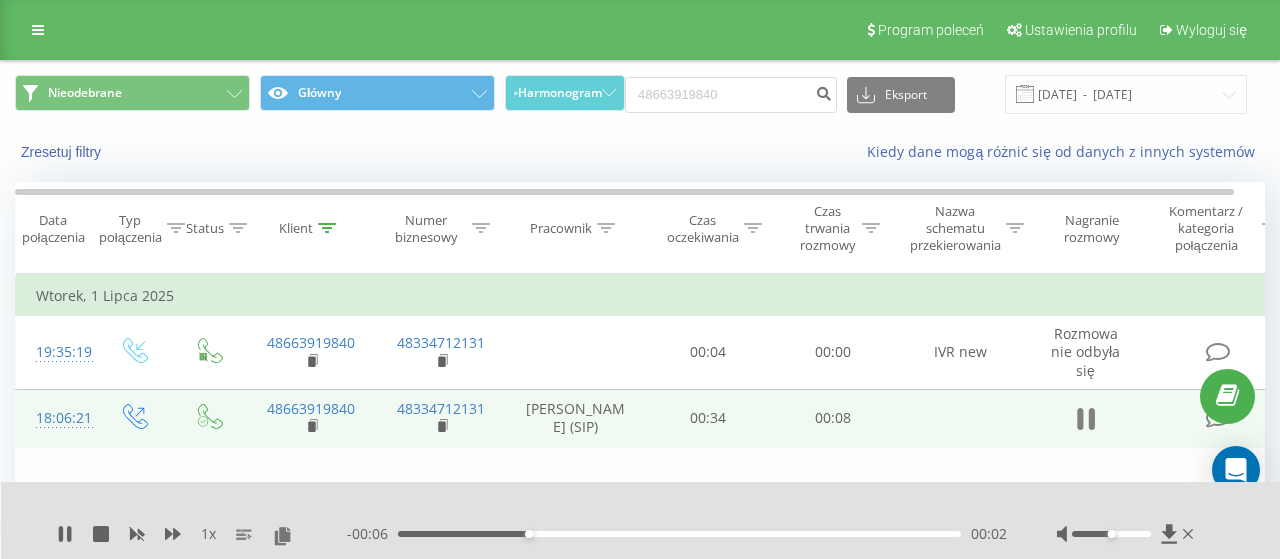 click 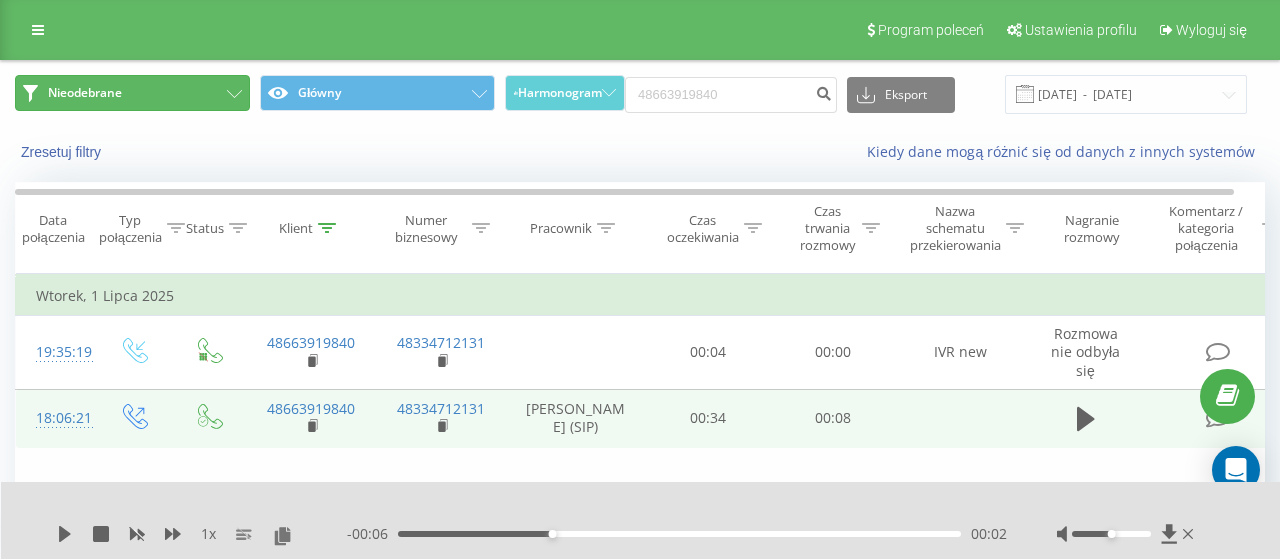 click 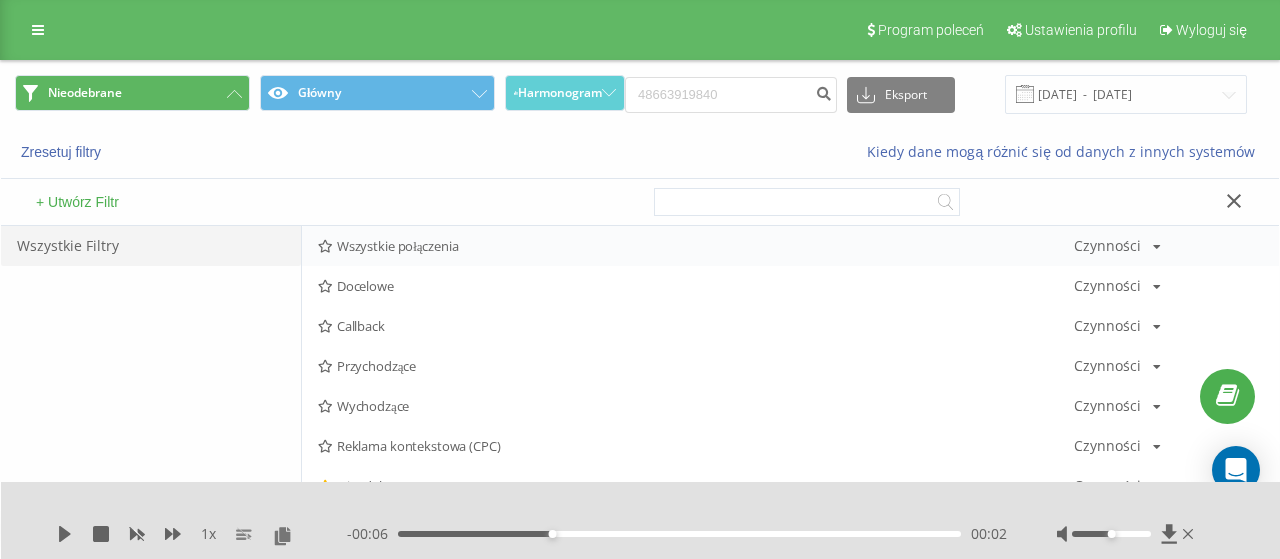 click on "Wszystkie połączenia" at bounding box center (696, 246) 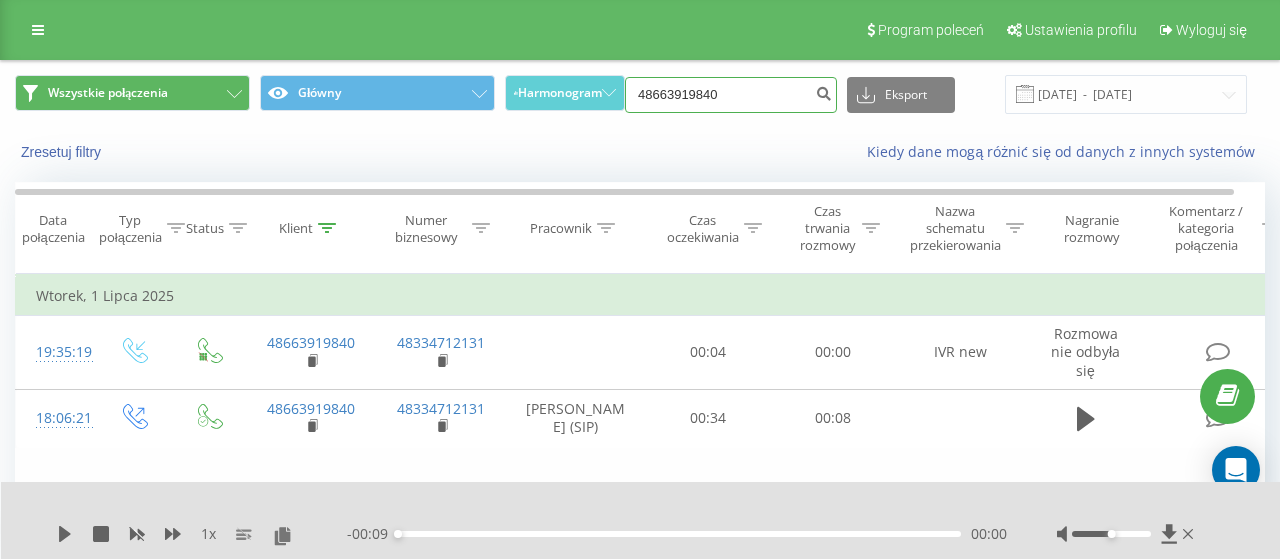 click on "48663919840" at bounding box center (731, 95) 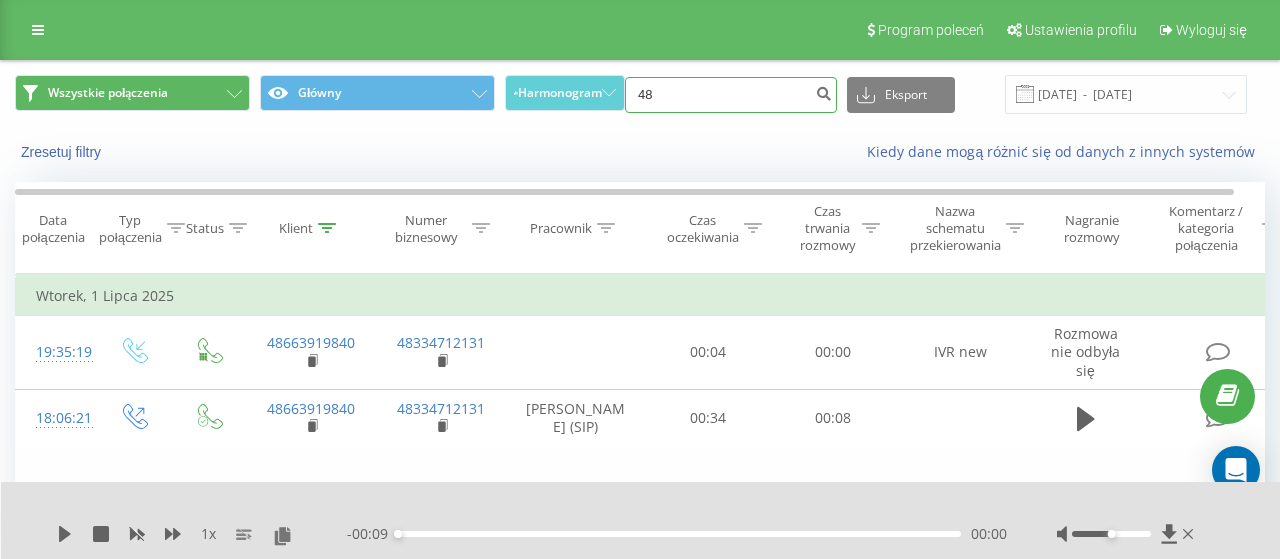 type on "4" 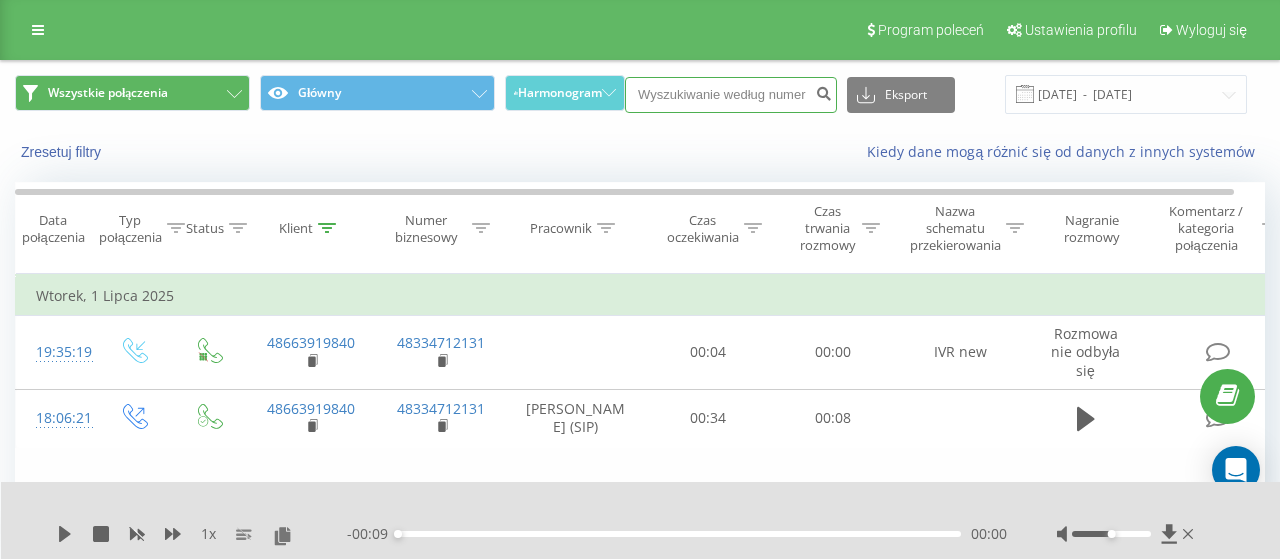 paste on "48 513741213" 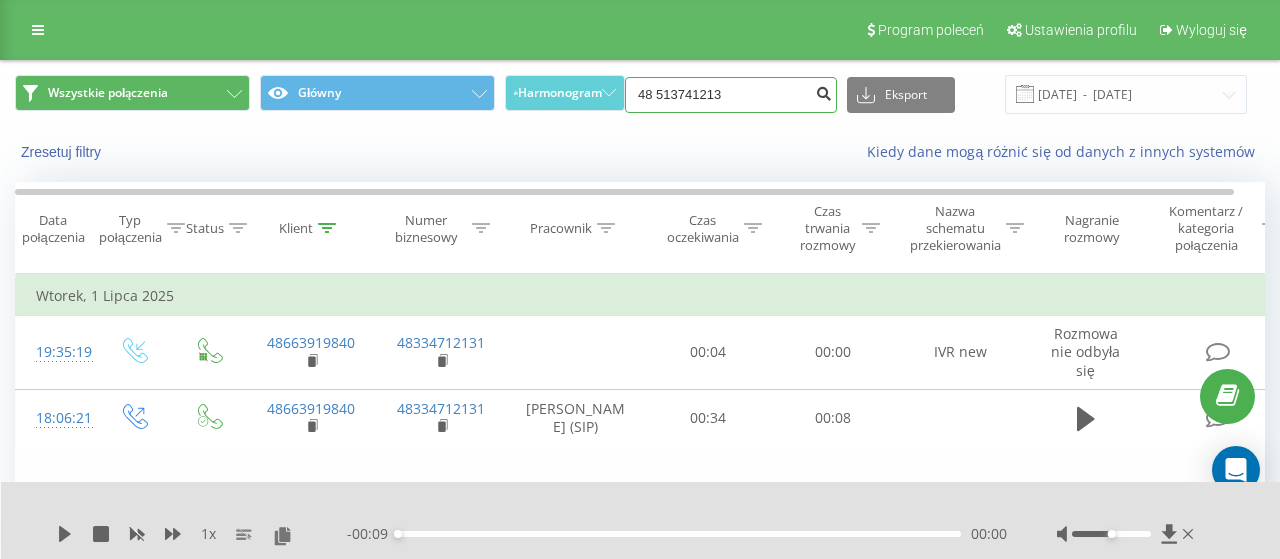 type on "48 513741213" 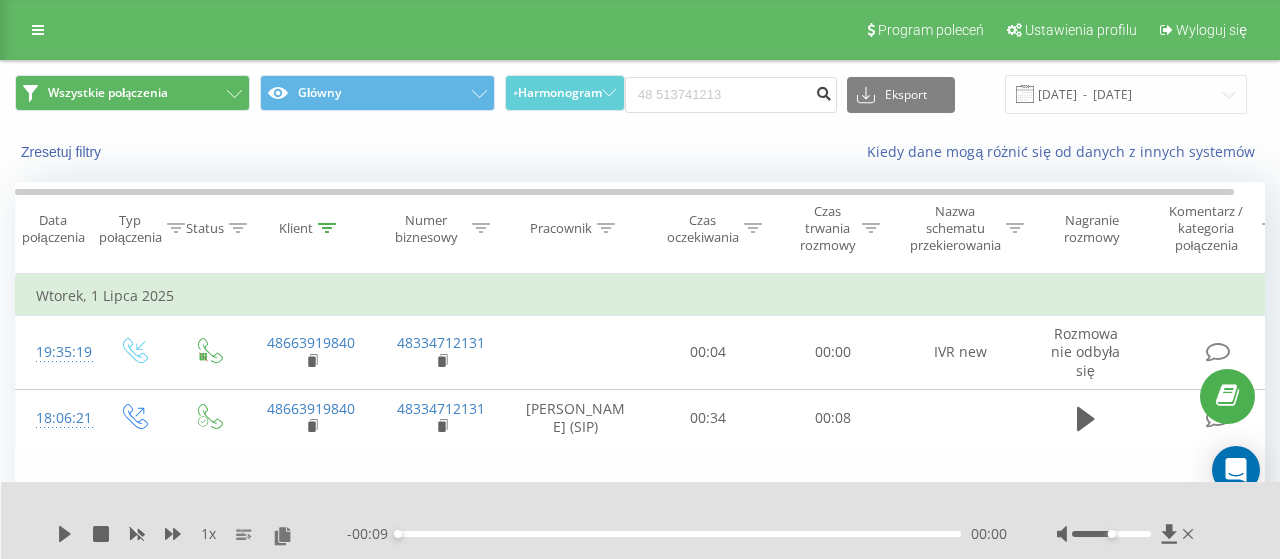 click at bounding box center [823, 91] 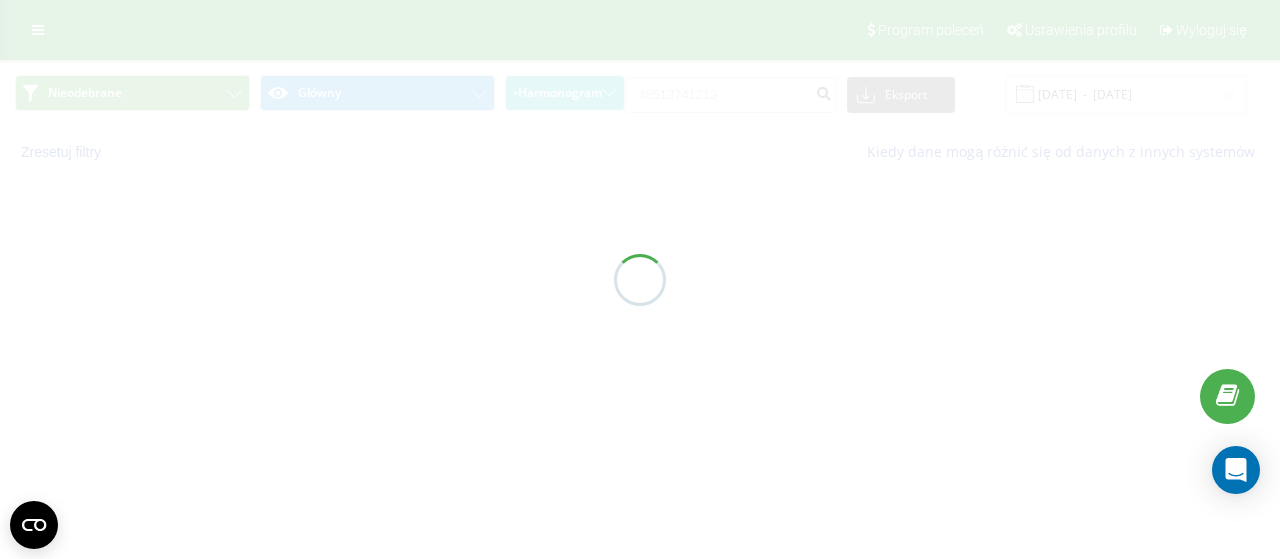 scroll, scrollTop: 0, scrollLeft: 0, axis: both 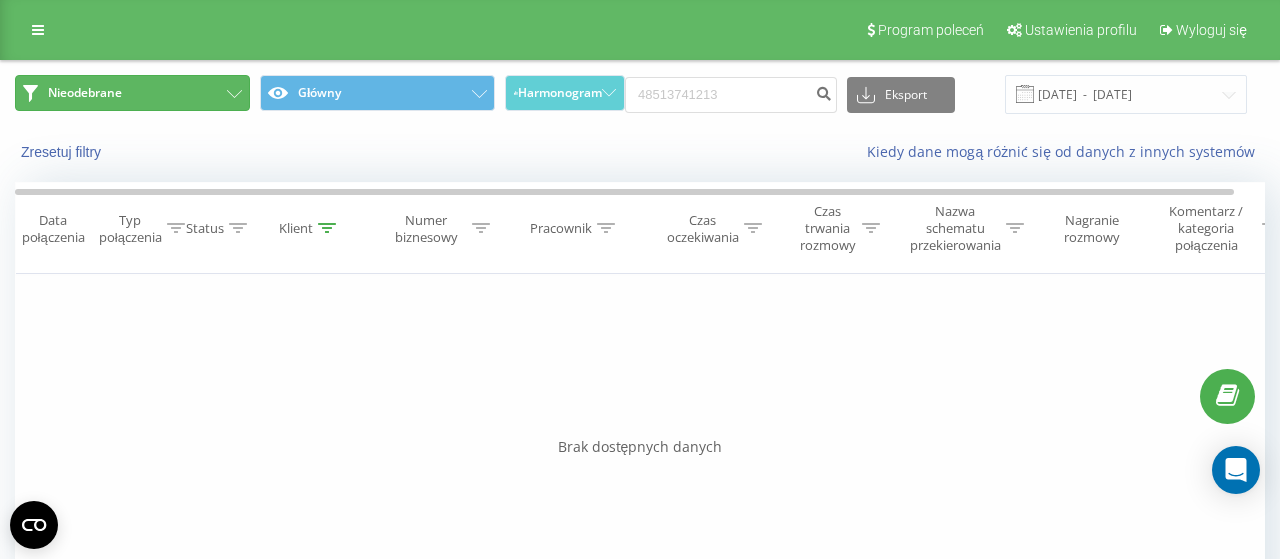 click 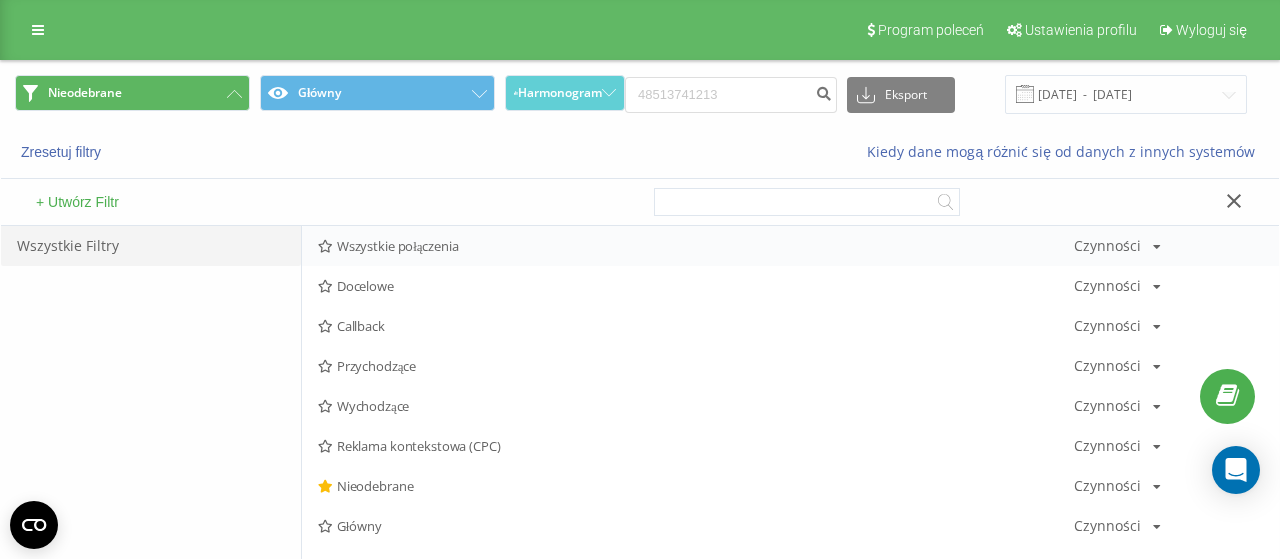 click on "Wszystkie połączenia Czynności Edytuj Kopiuj Usuń Domyślnie Udostępnij" at bounding box center (790, 246) 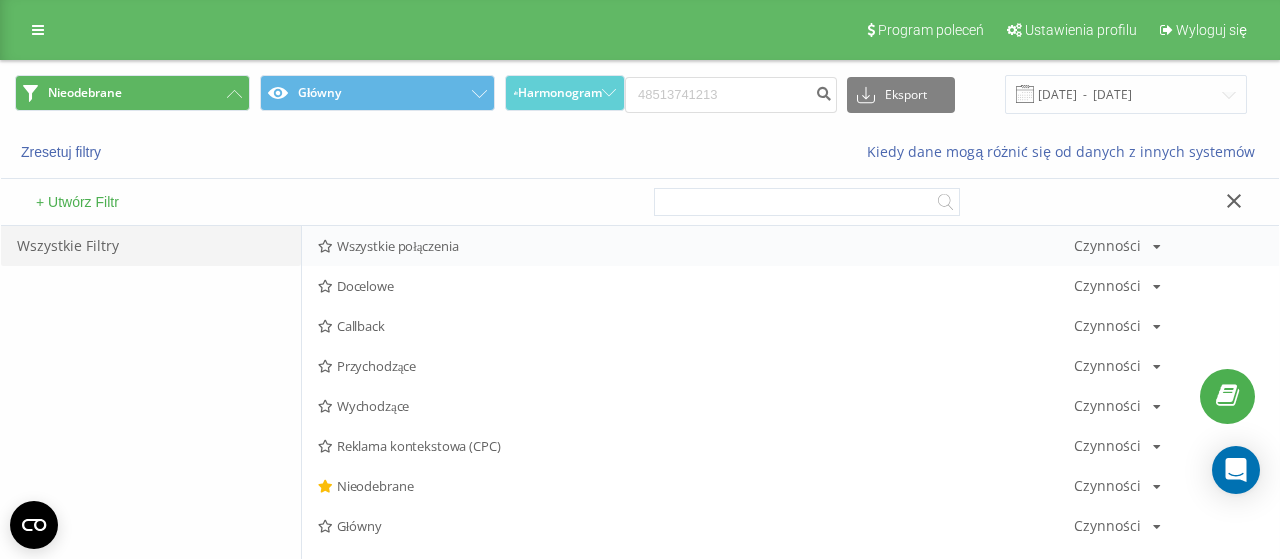 click on "Wszystkie połączenia" at bounding box center [696, 246] 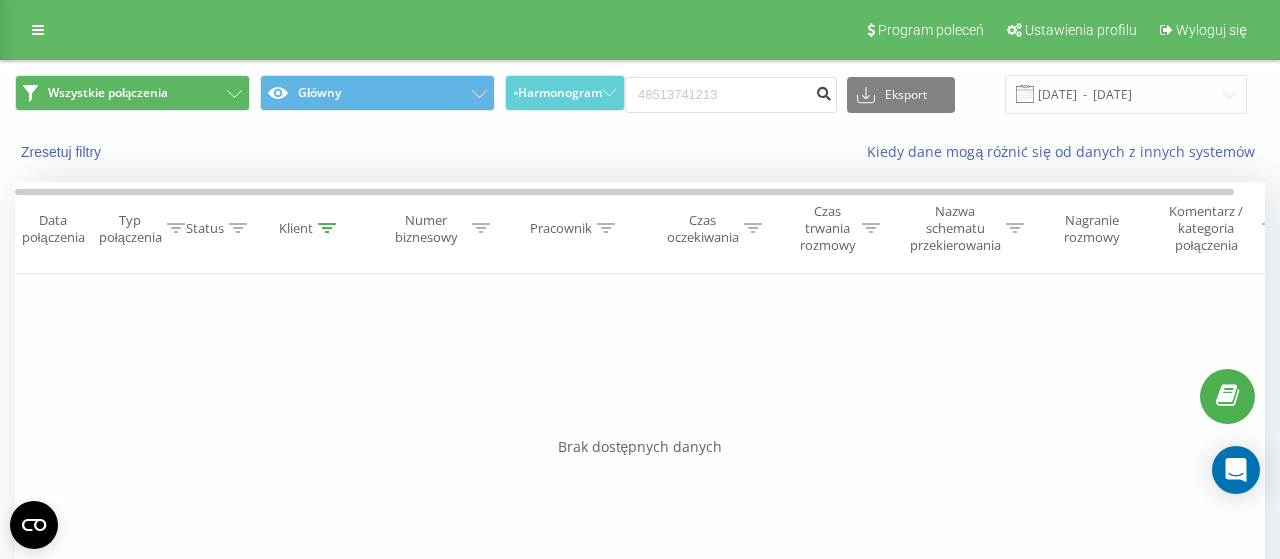 click at bounding box center (823, 91) 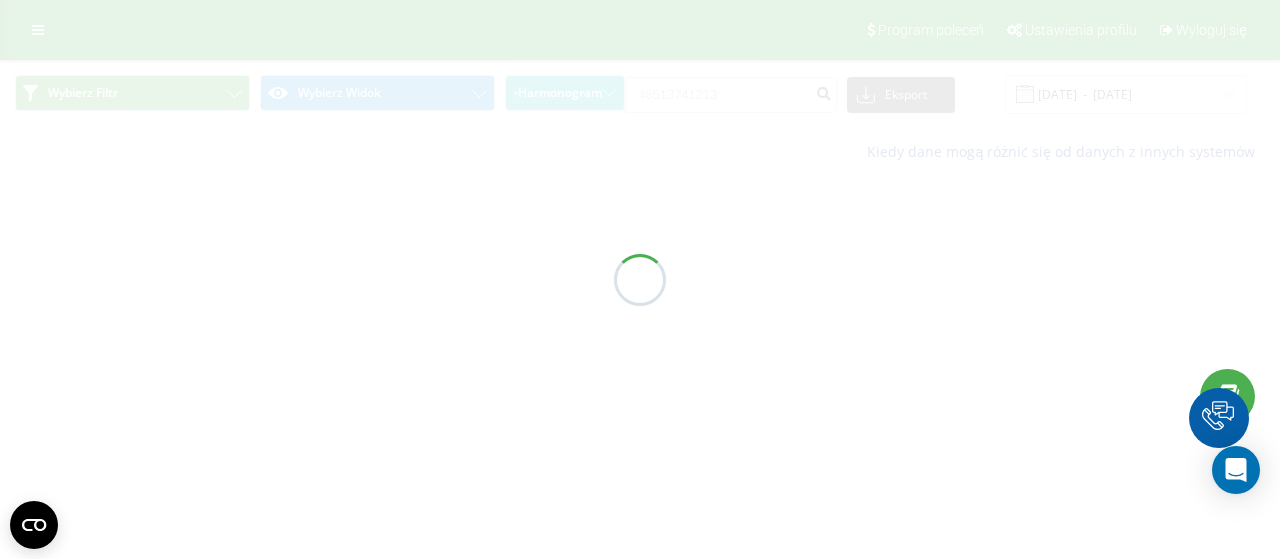scroll, scrollTop: 0, scrollLeft: 0, axis: both 